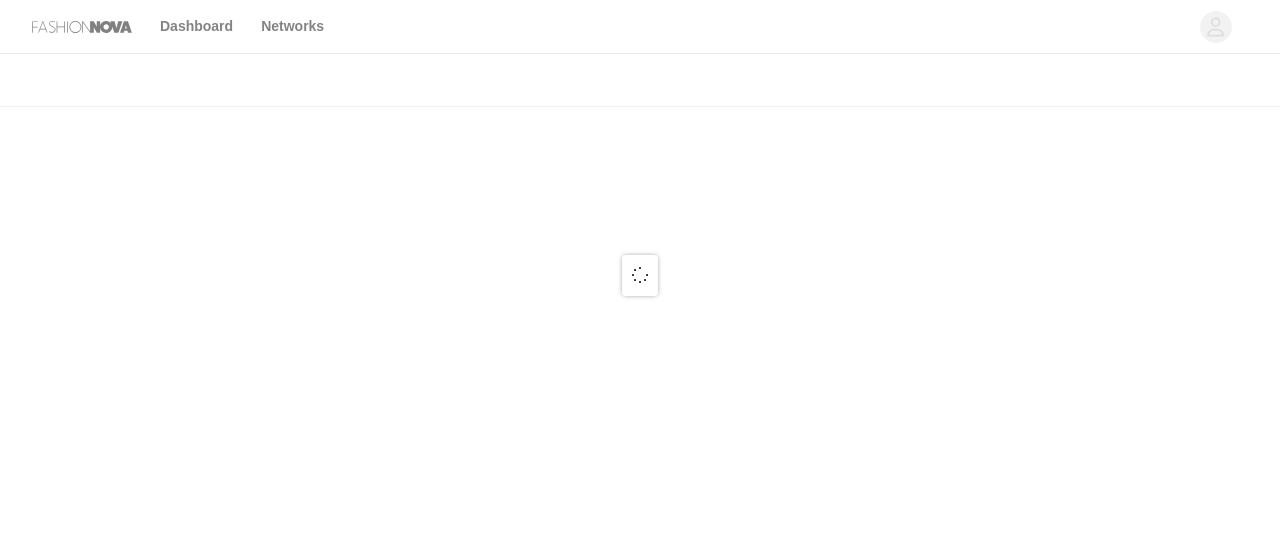 scroll, scrollTop: 0, scrollLeft: 0, axis: both 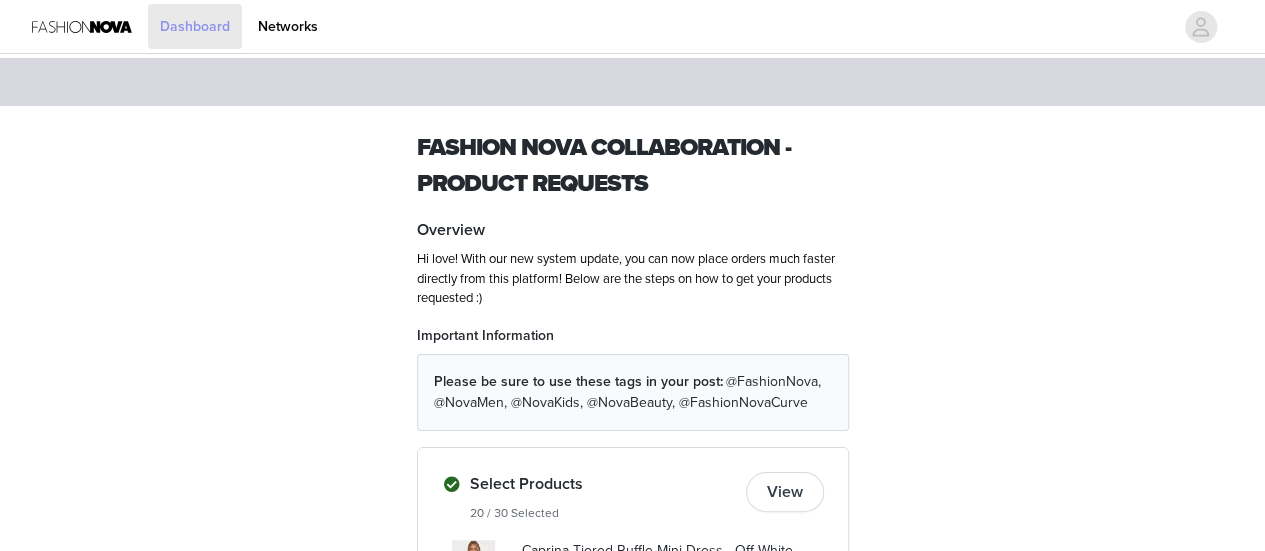 click on "Dashboard" at bounding box center [195, 26] 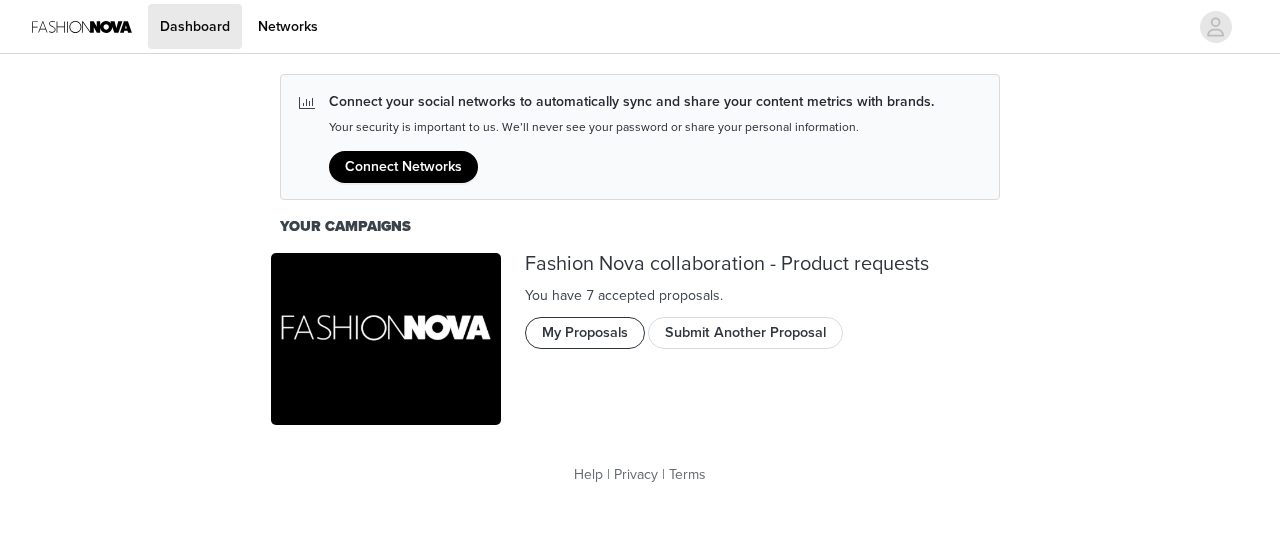 click on "My Proposals" at bounding box center [585, 333] 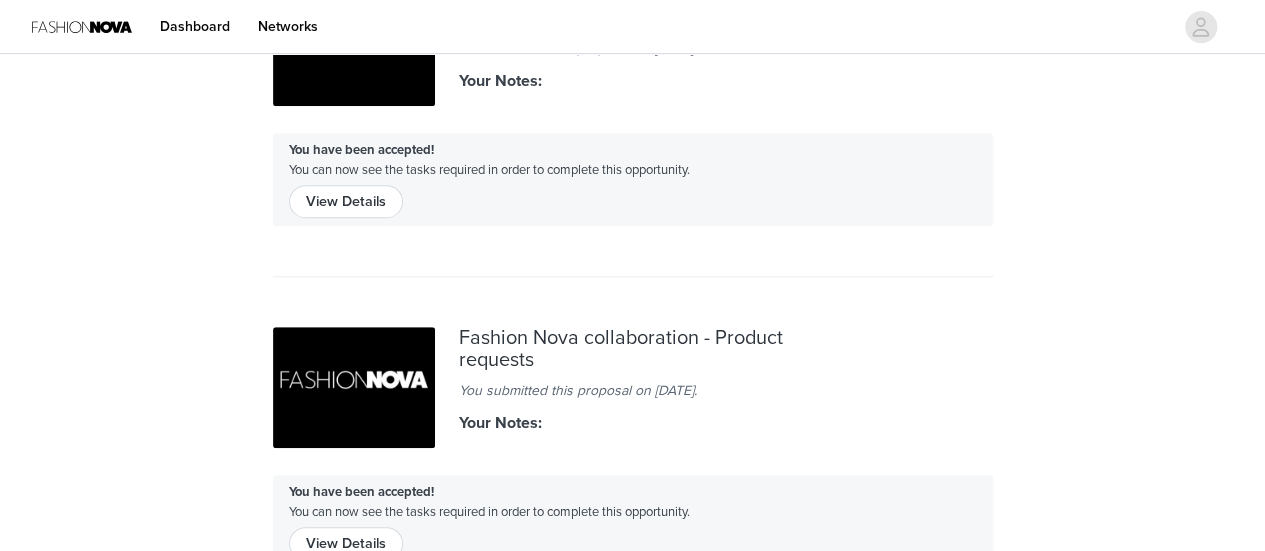 scroll, scrollTop: 0, scrollLeft: 0, axis: both 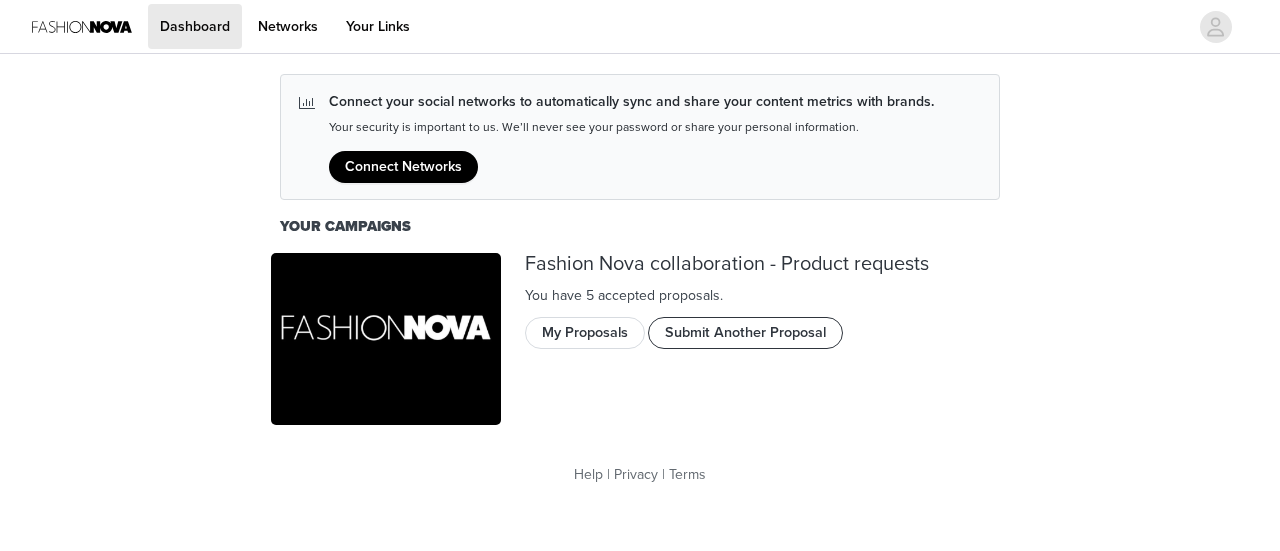 click on "Submit Another Proposal" at bounding box center (745, 333) 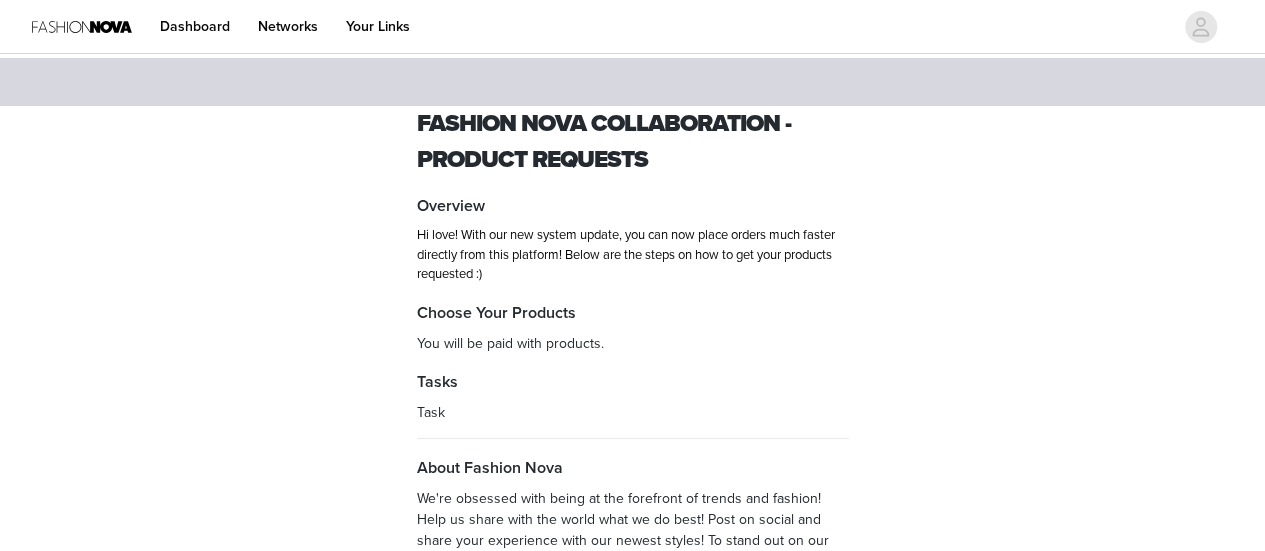 scroll, scrollTop: 216, scrollLeft: 0, axis: vertical 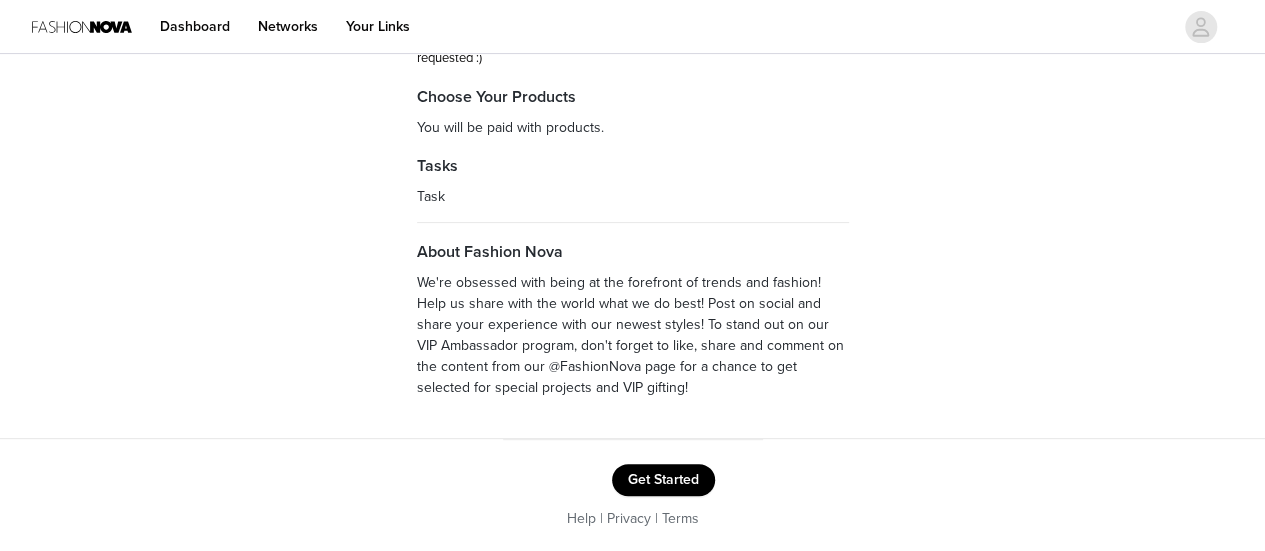 click on "Get Started" at bounding box center (663, 480) 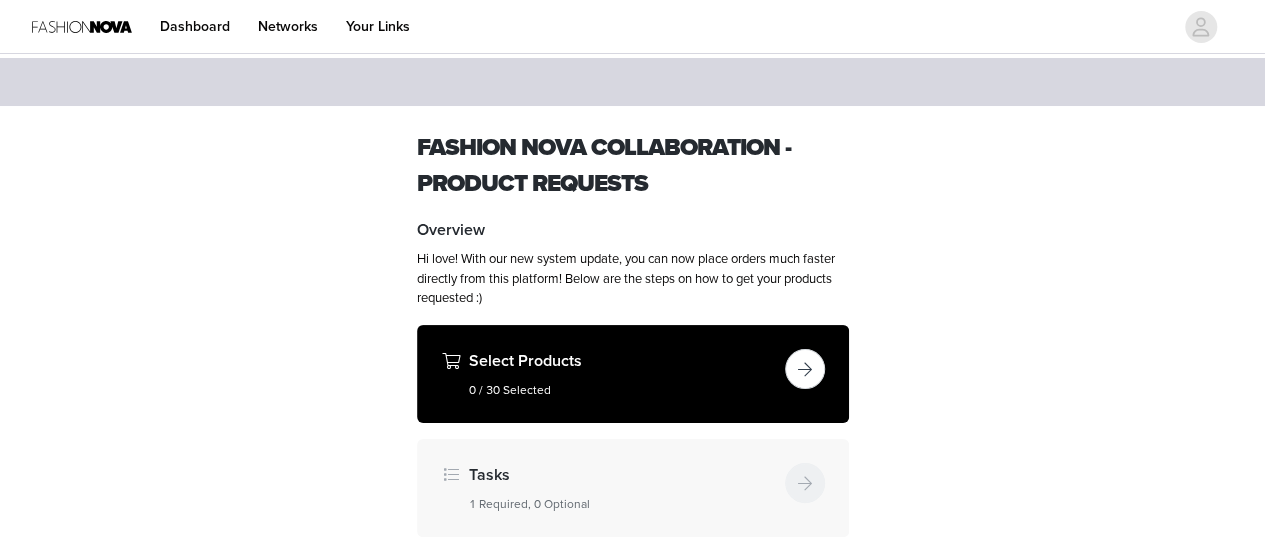 scroll, scrollTop: 88, scrollLeft: 0, axis: vertical 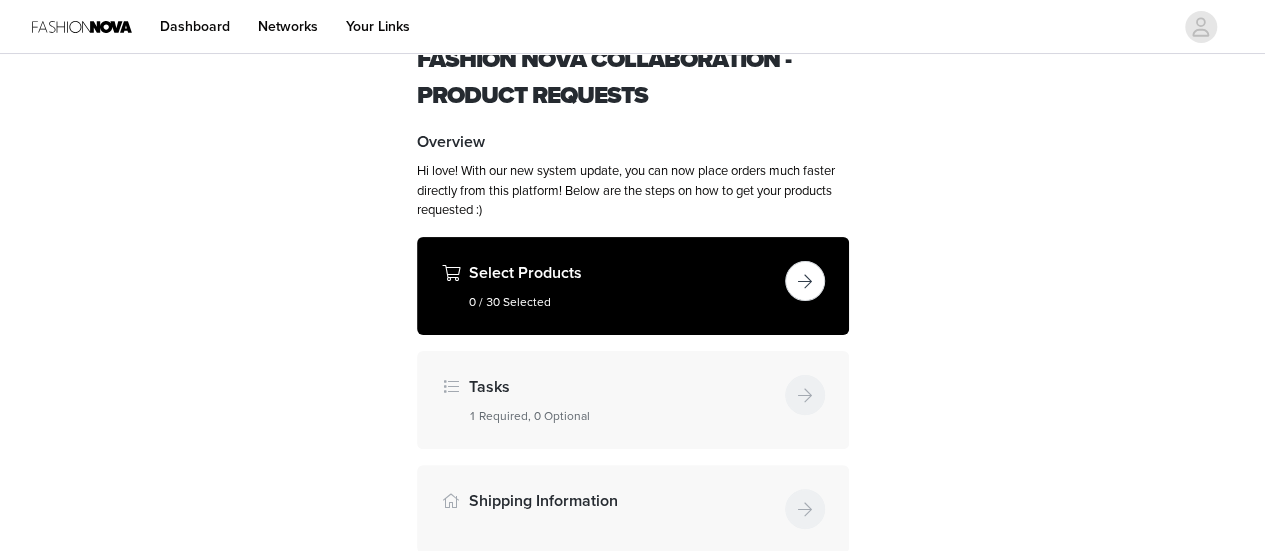 click on "Select Products
0 / 30 Selected" at bounding box center [633, 286] 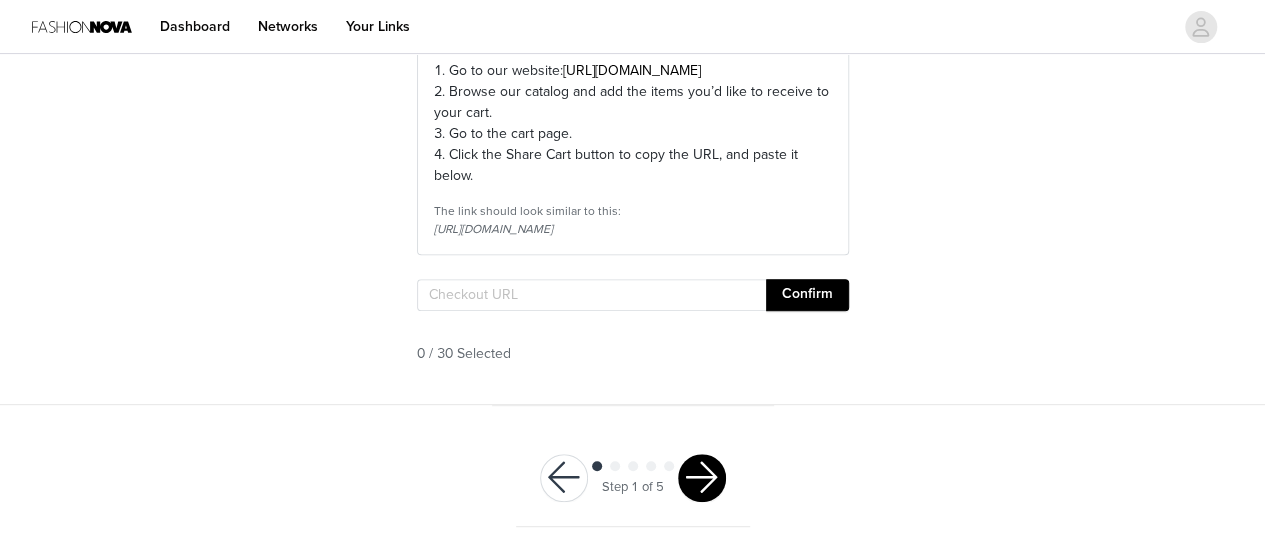 scroll, scrollTop: 311, scrollLeft: 0, axis: vertical 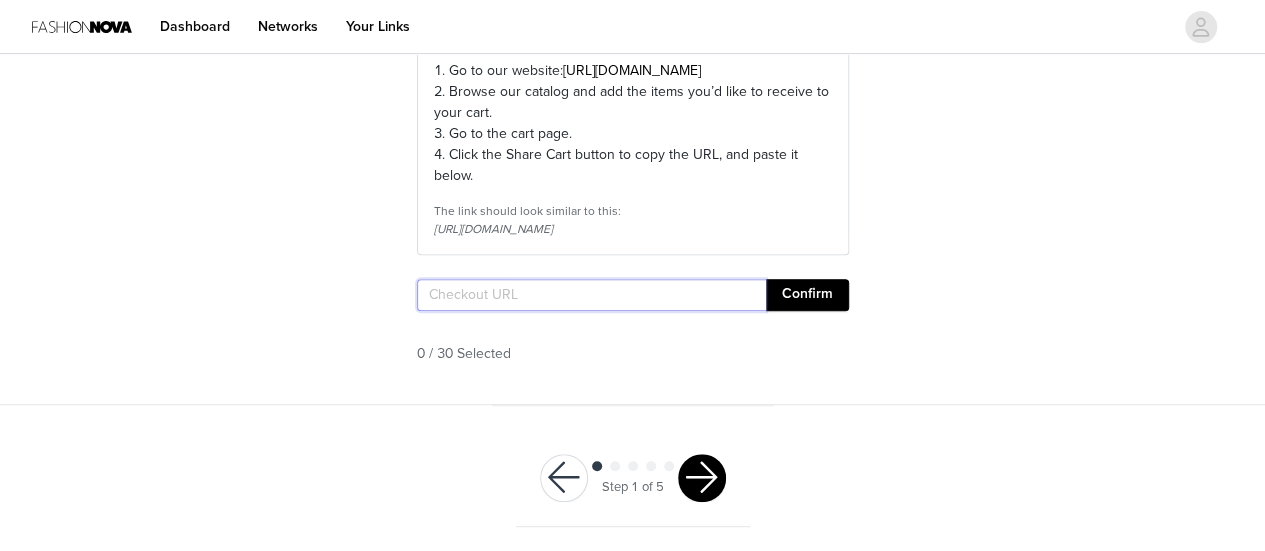 click at bounding box center (591, 295) 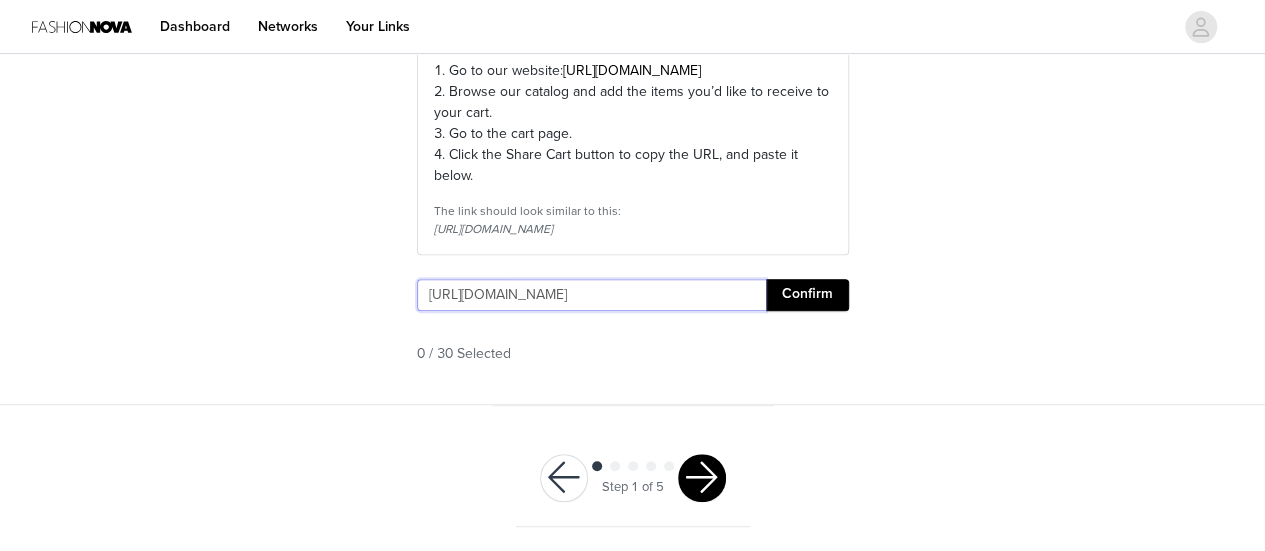 scroll, scrollTop: 0, scrollLeft: 2344, axis: horizontal 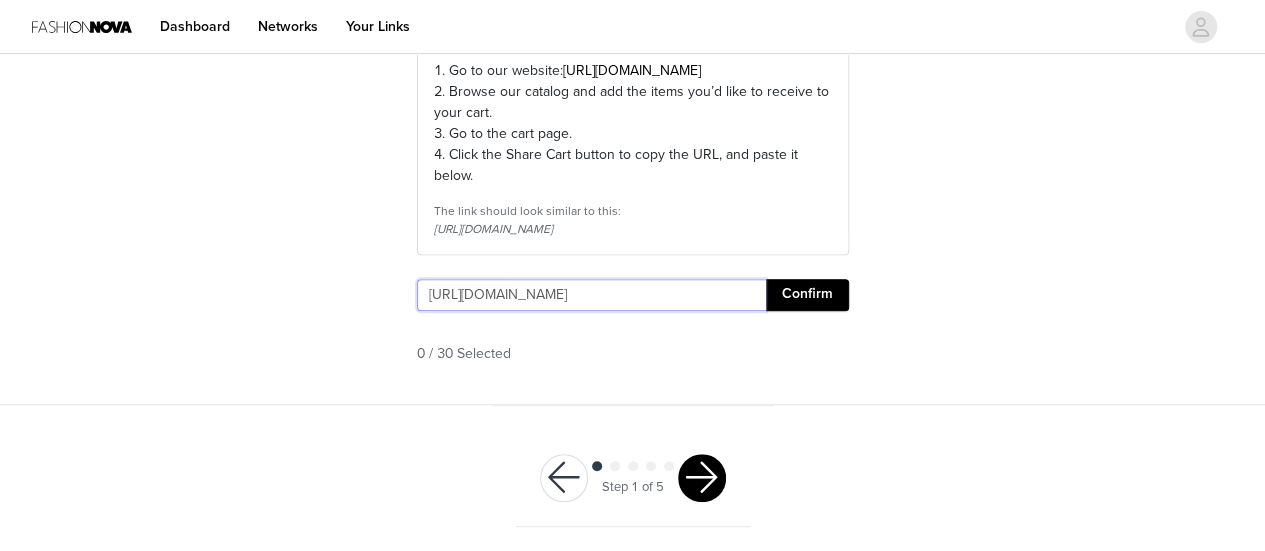 type on "https://www.fashionnova.com/pages/shared-cart/39286308175996:1,39295609864316:1,39295610028156:1,39294783422588:1,39296008814716:1,39293161472124:1,39296016547964:1,39295461163132:1,39286044786812:1,39290233716860:1,39291161706620:1,39289095159932:1,39282693931132:1,39286928474236:1,39284207026300:1,39288363974780:1,39275191500924:1,39281705844860:1" 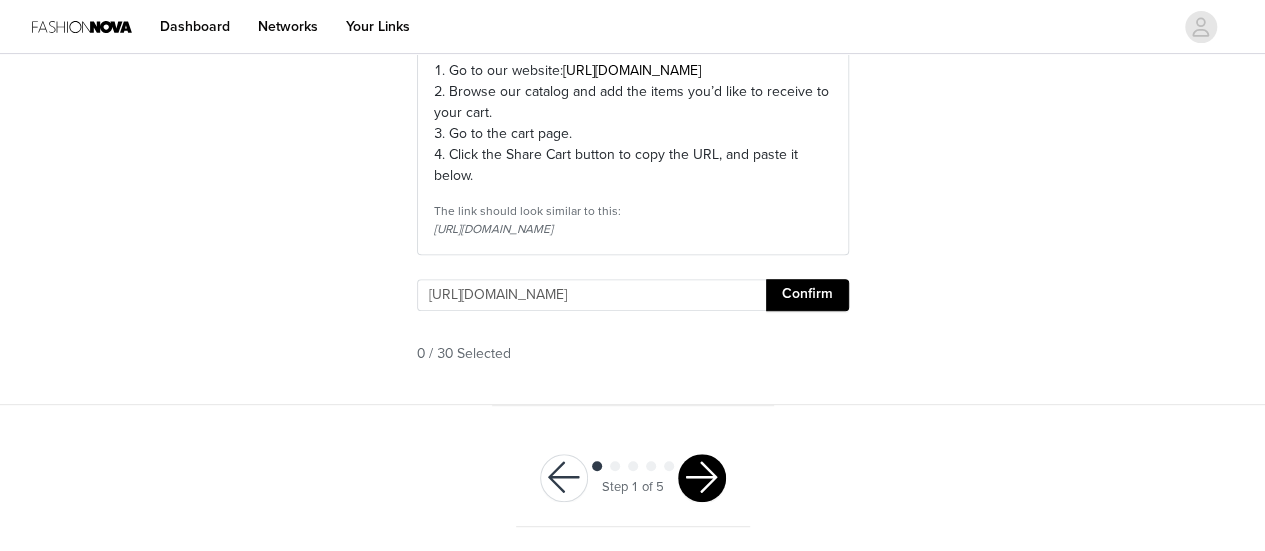 click on "Confirm" at bounding box center [807, 295] 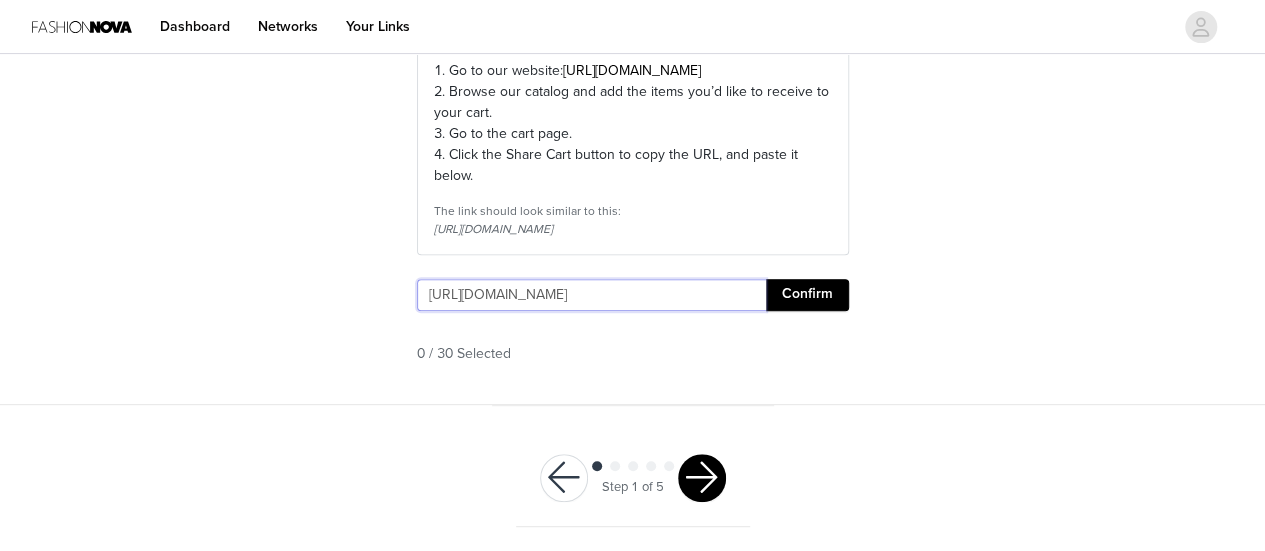 scroll, scrollTop: 0, scrollLeft: 2308, axis: horizontal 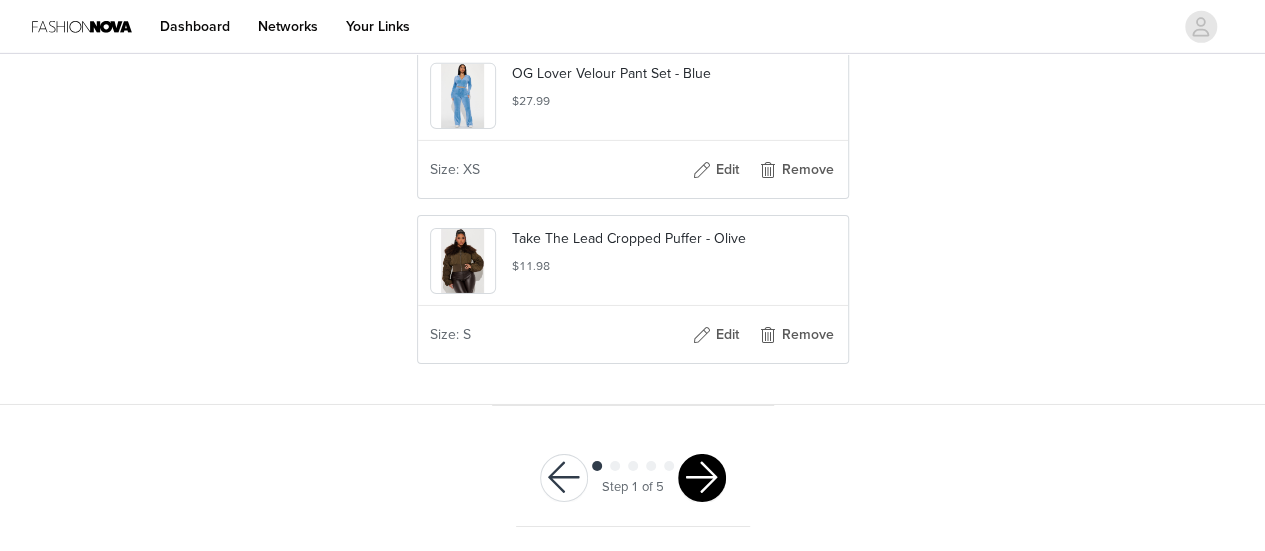 click at bounding box center (702, 478) 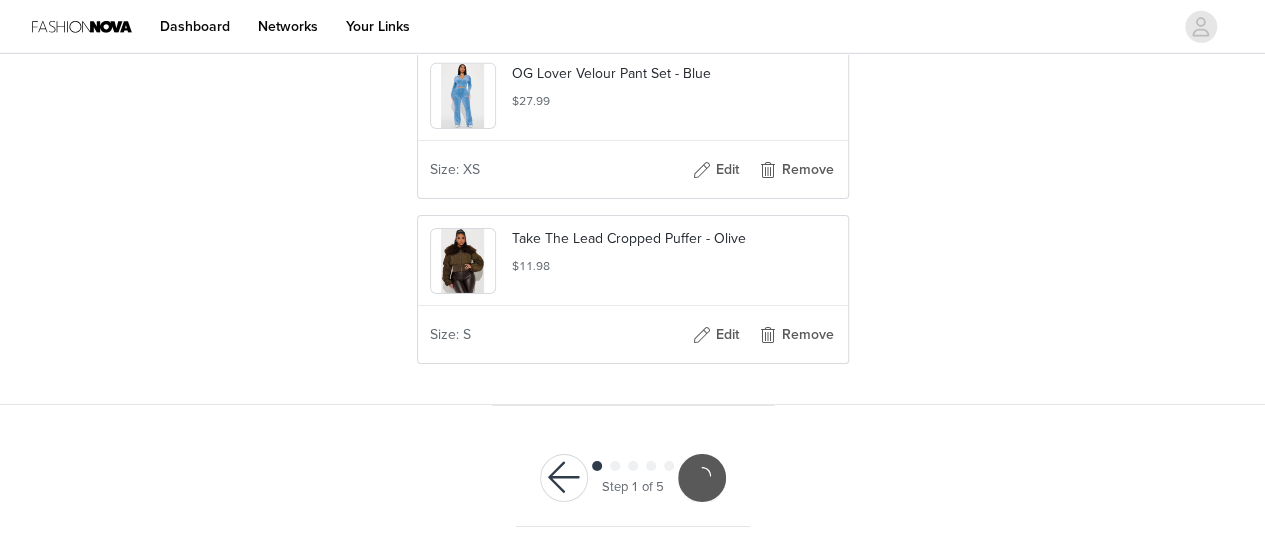 scroll, scrollTop: 0, scrollLeft: 0, axis: both 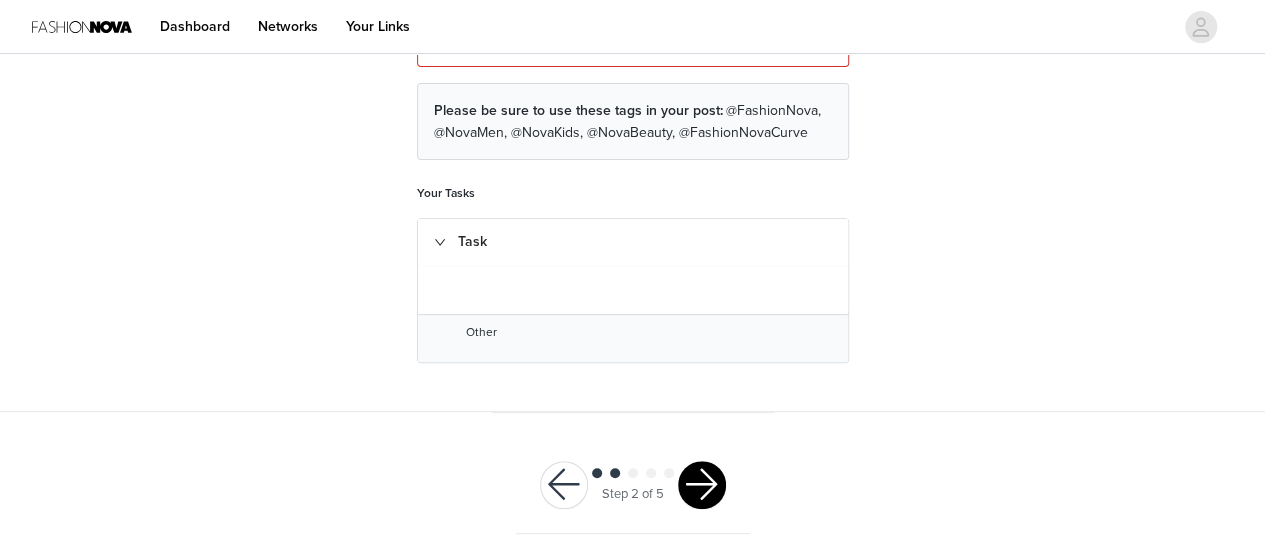 click at bounding box center (702, 485) 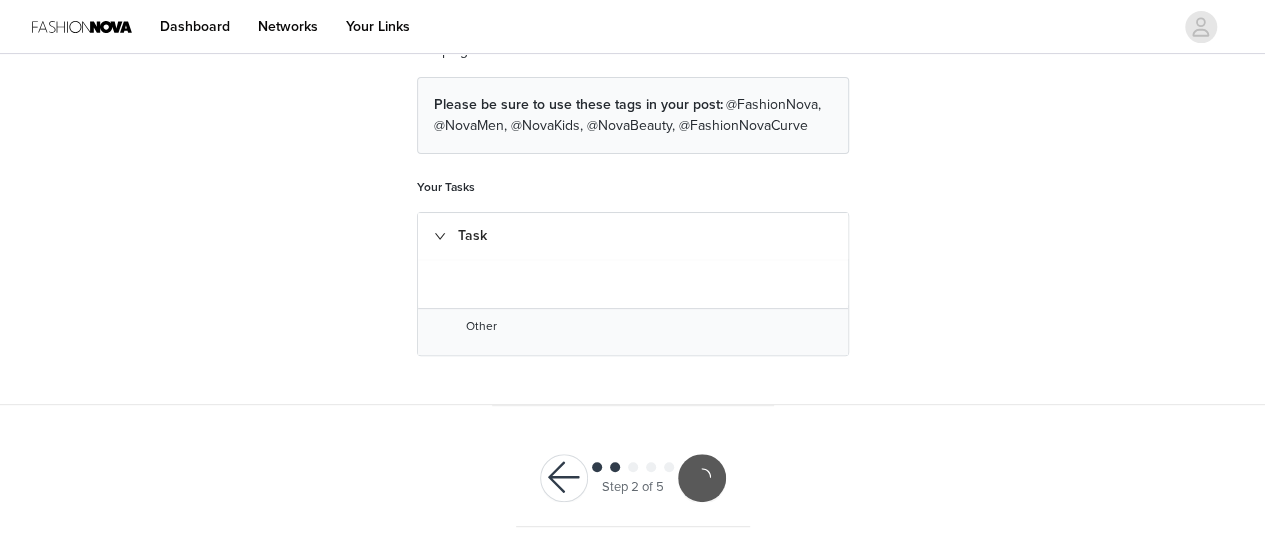 scroll, scrollTop: 210, scrollLeft: 0, axis: vertical 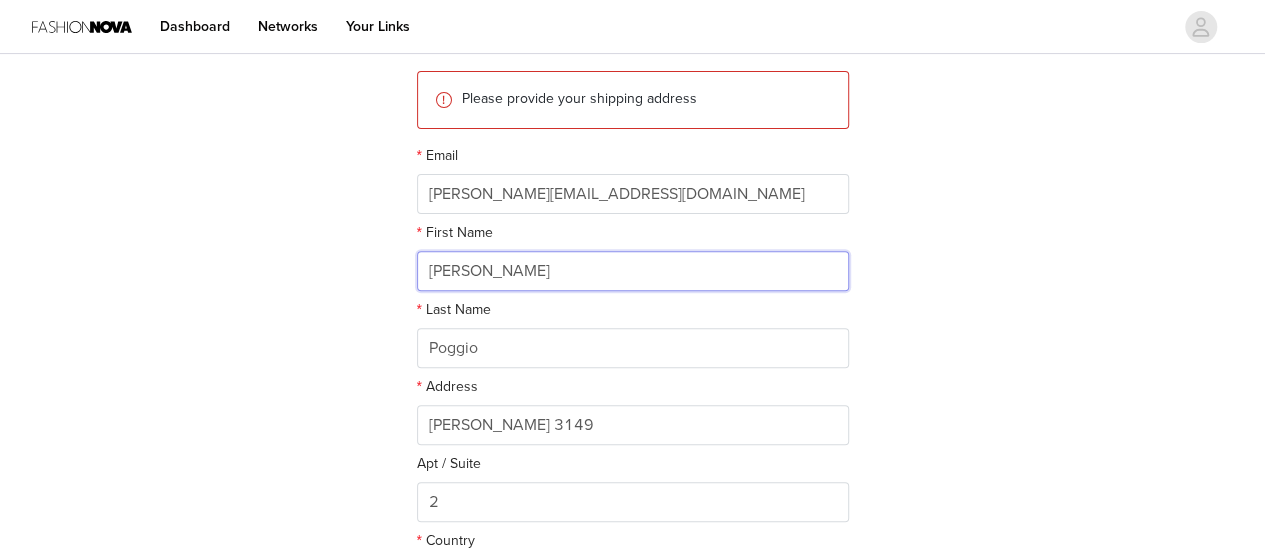 drag, startPoint x: 450, startPoint y: 275, endPoint x: 409, endPoint y: 280, distance: 41.303753 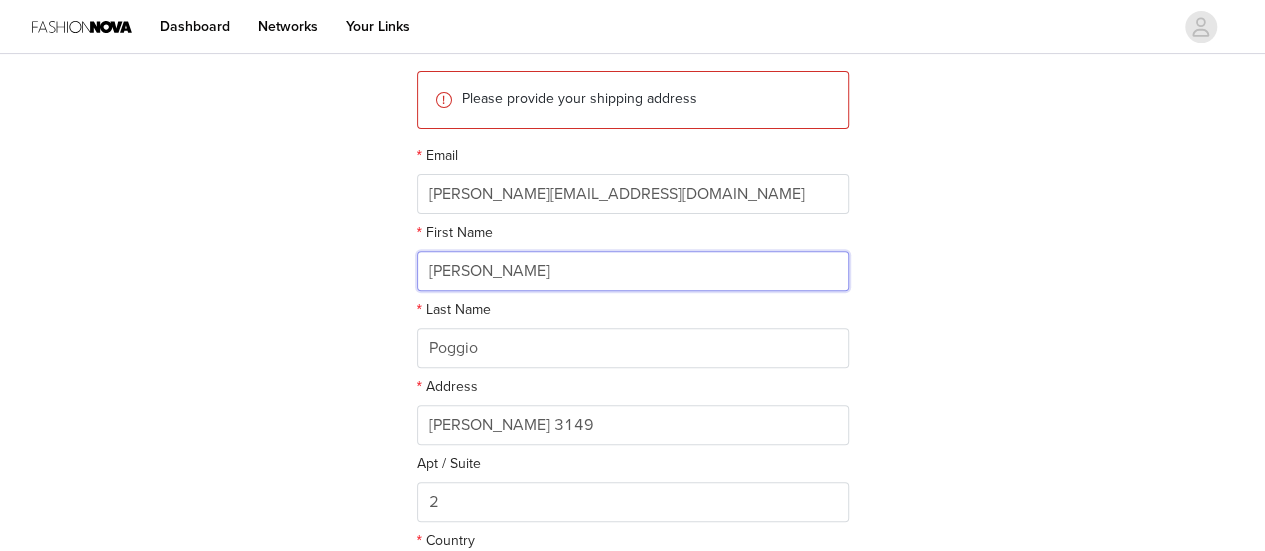 scroll, scrollTop: 285, scrollLeft: 0, axis: vertical 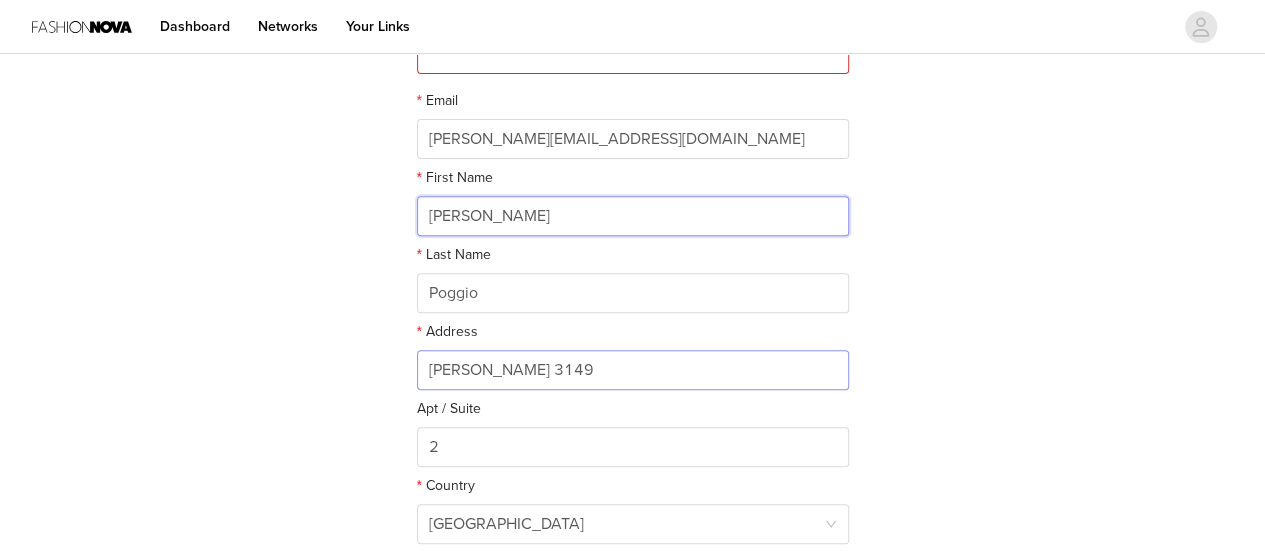 type on "Julieta" 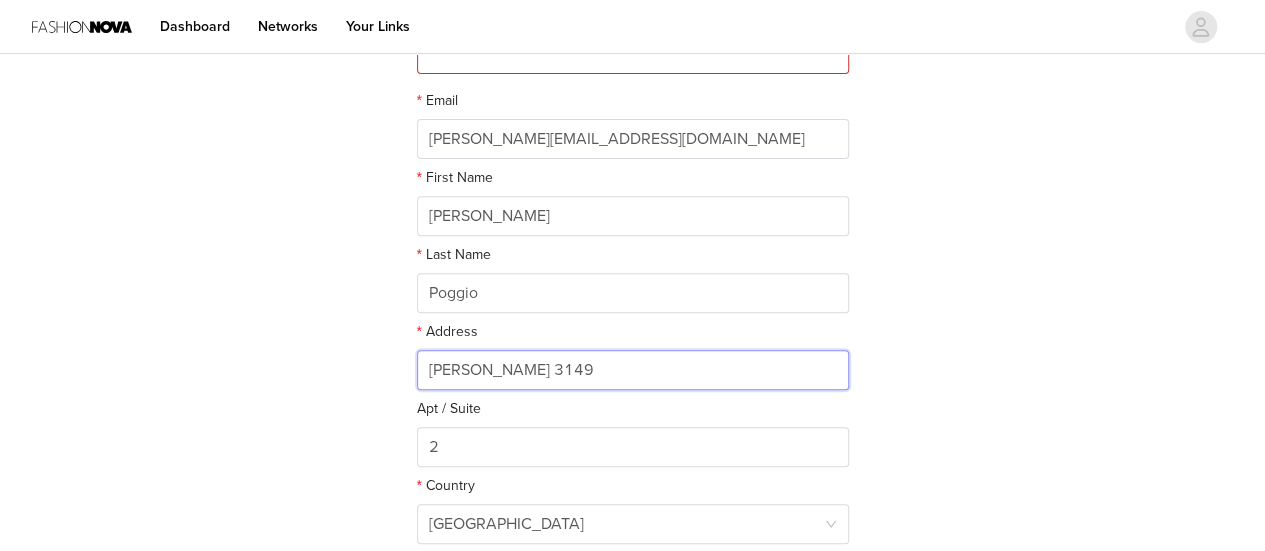drag, startPoint x: 554, startPoint y: 369, endPoint x: 416, endPoint y: 391, distance: 139.74261 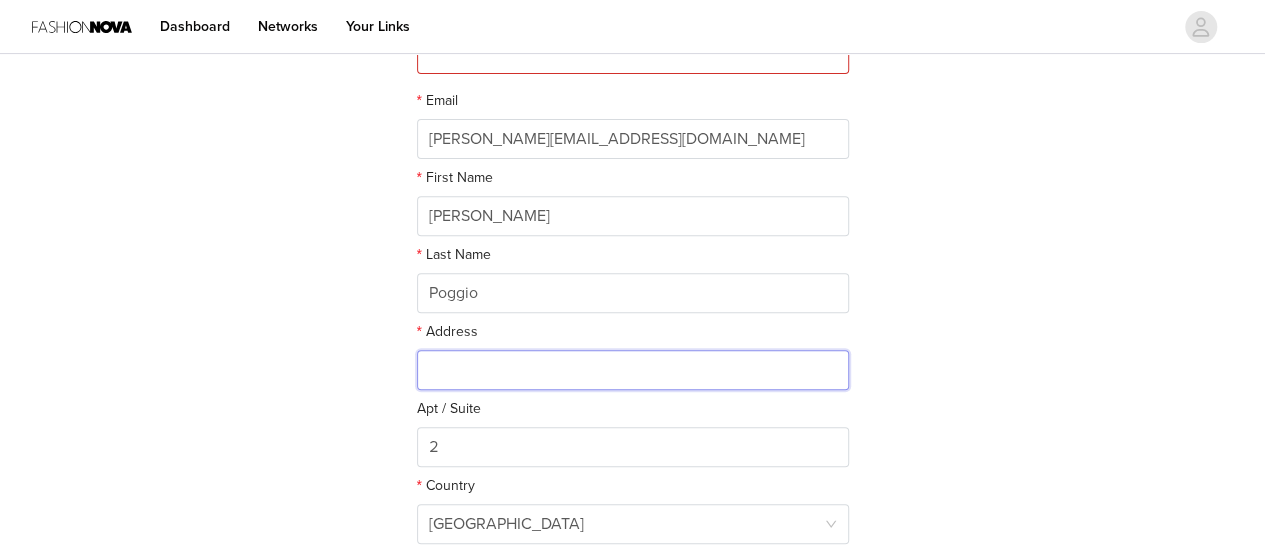 paste on "Concepcion arenal 2989" 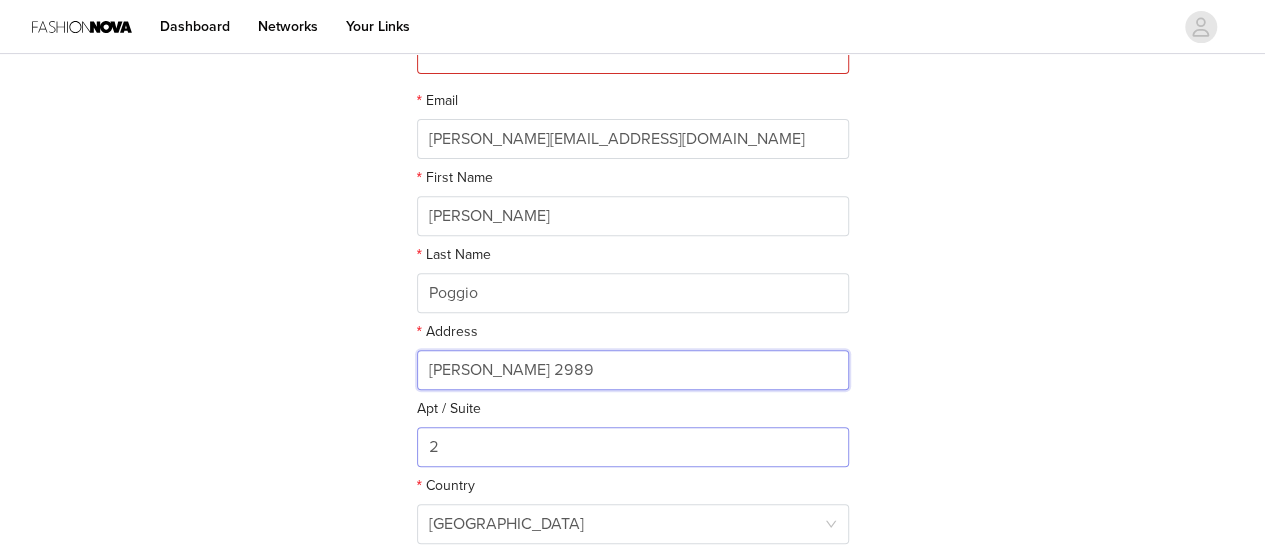 type on "Concepcion arenal 2989" 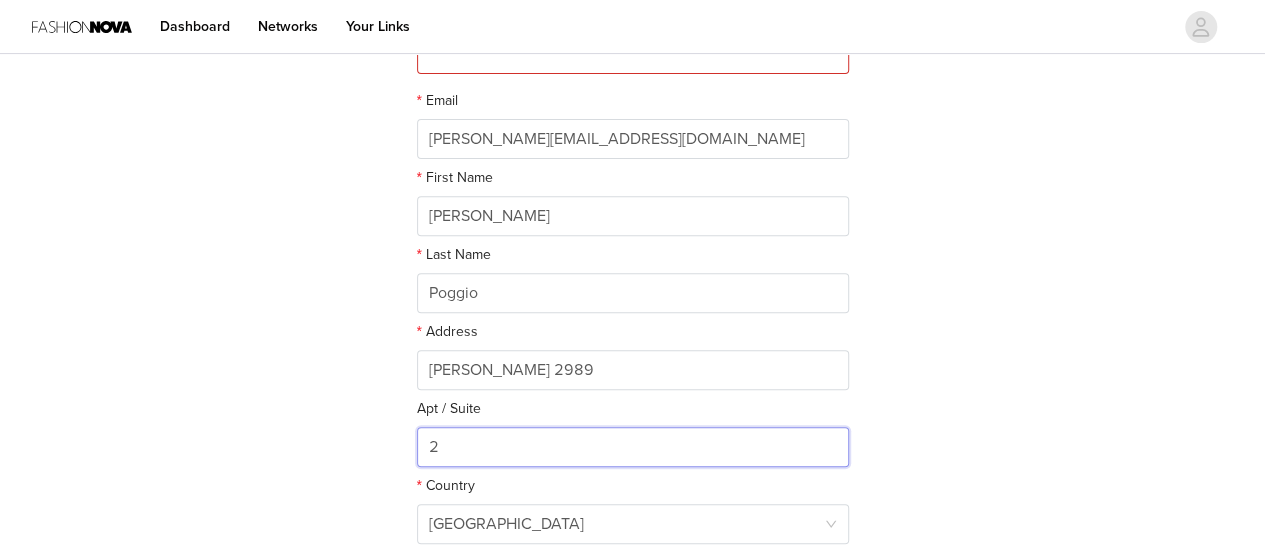 click on "2" at bounding box center [633, 447] 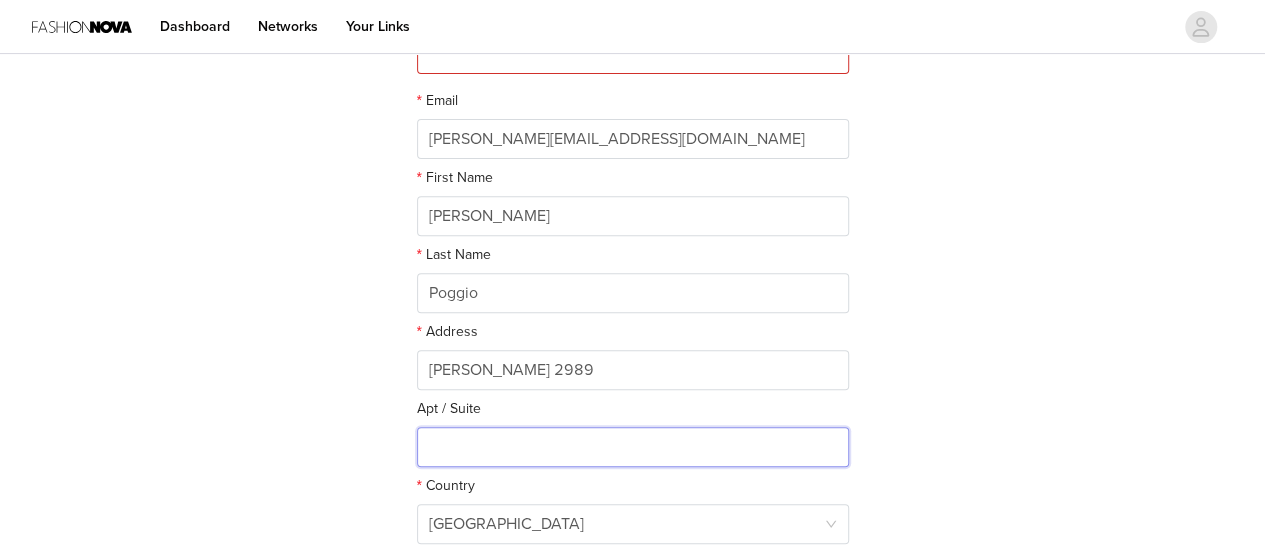paste on "ca 201" 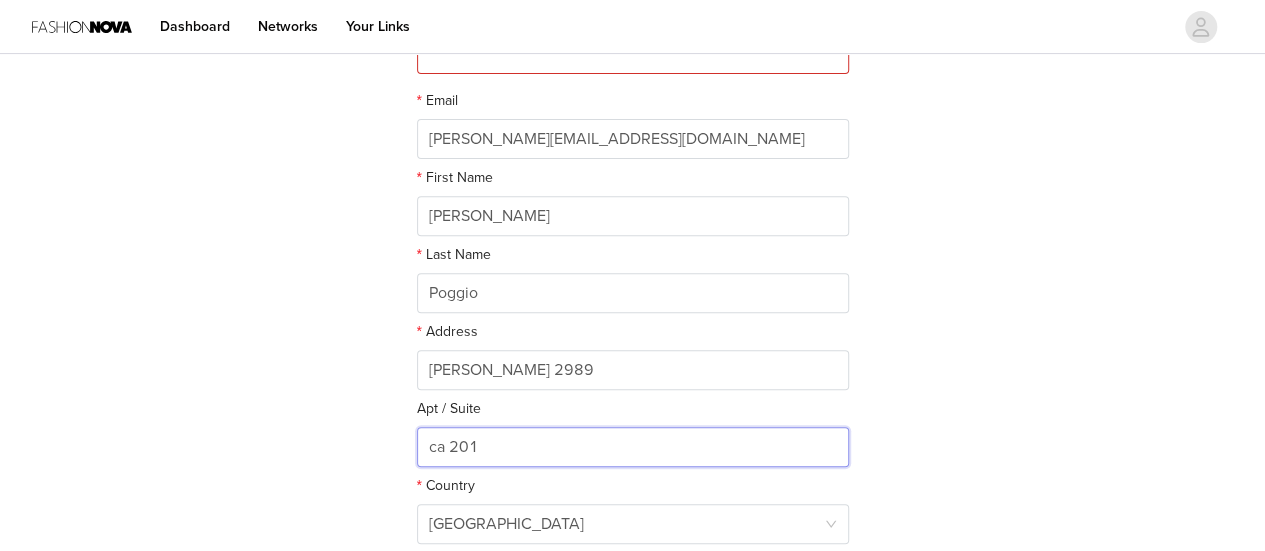 click on "ca 201" at bounding box center (633, 447) 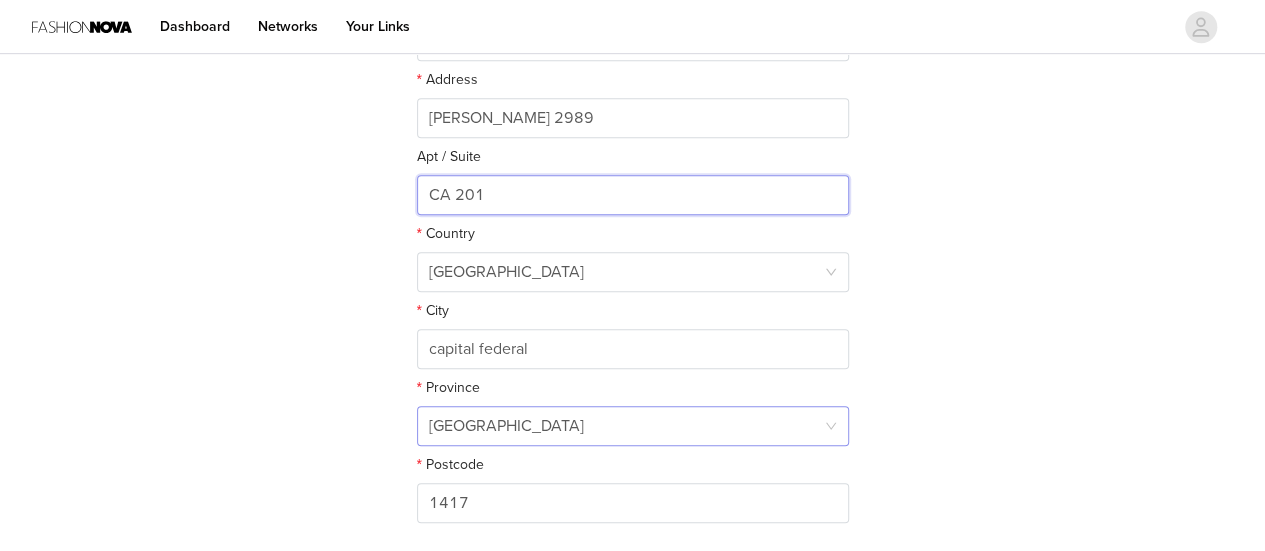 scroll, scrollTop: 569, scrollLeft: 0, axis: vertical 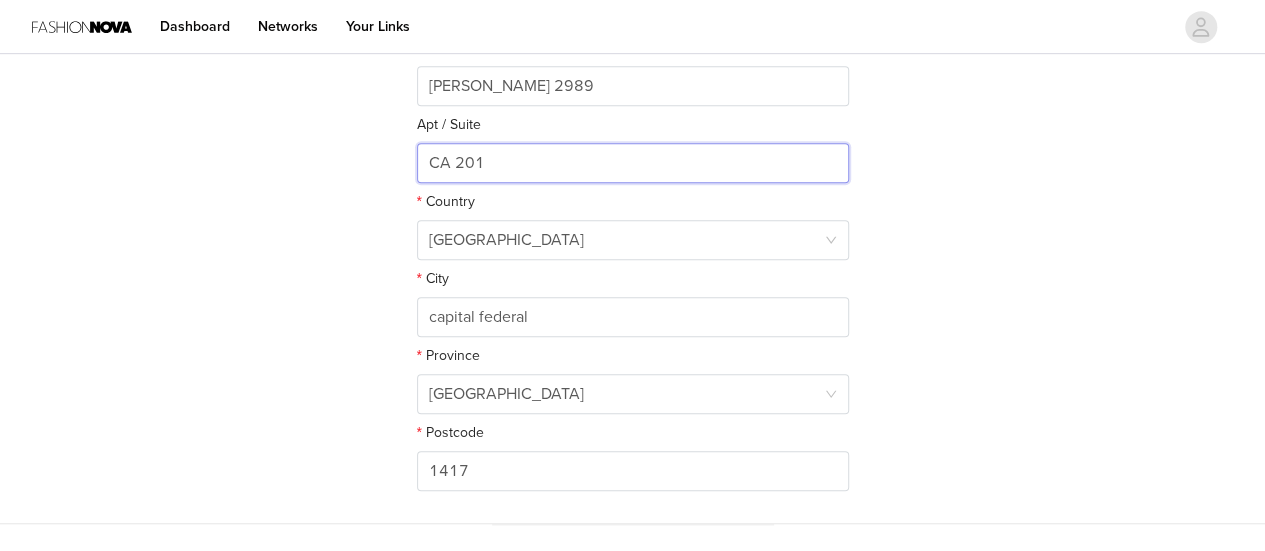 type on "CA 201" 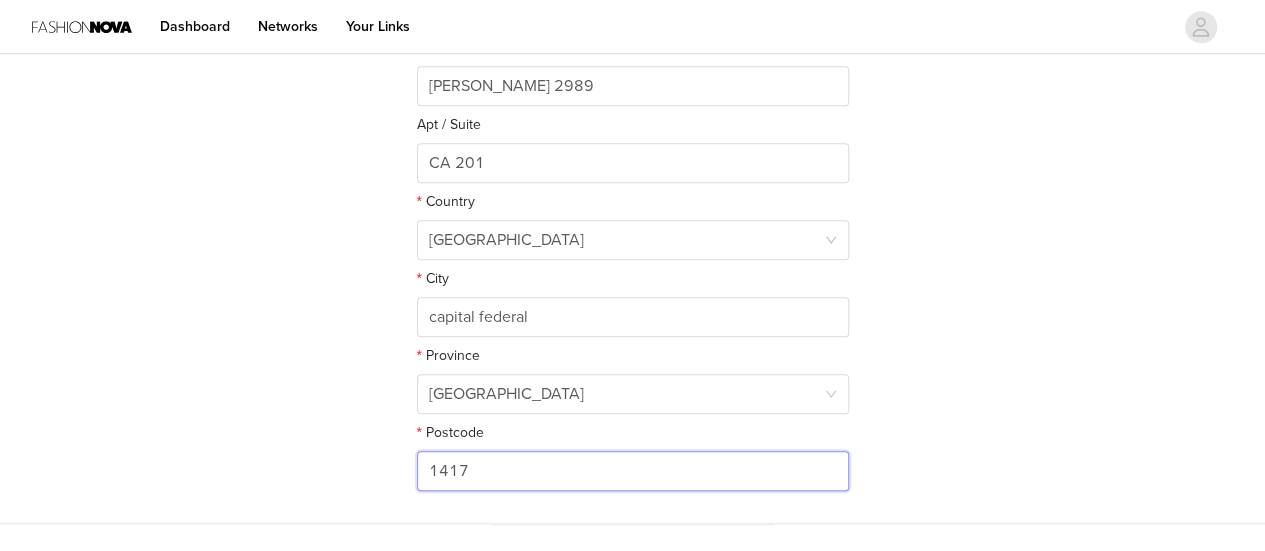 drag, startPoint x: 444, startPoint y: 480, endPoint x: 420, endPoint y: 490, distance: 26 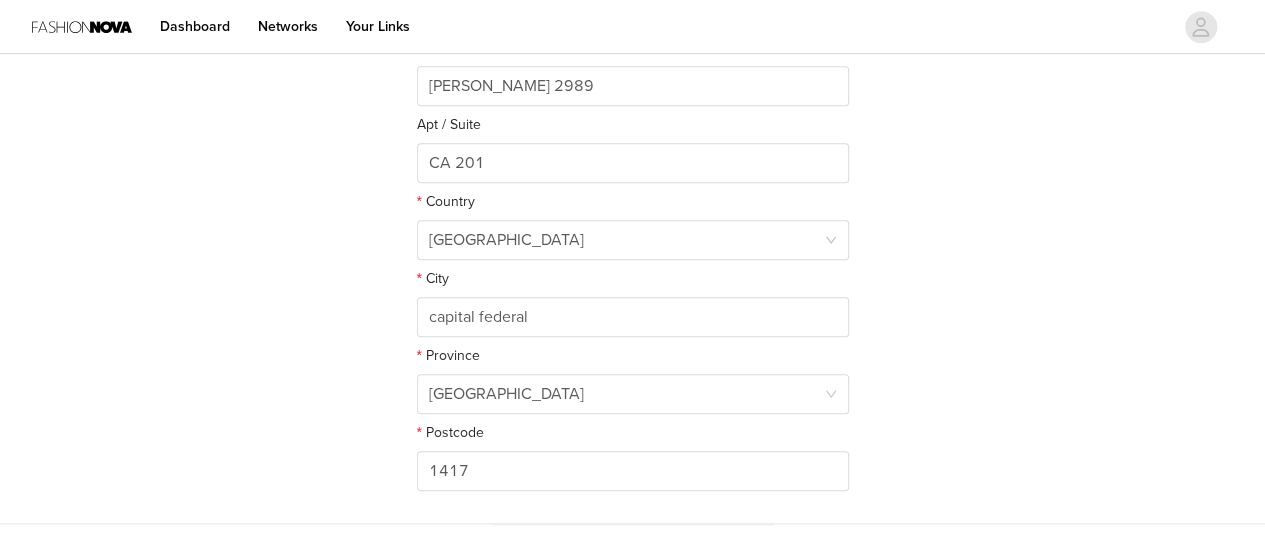 click on "Postcode 1417" at bounding box center [633, 460] 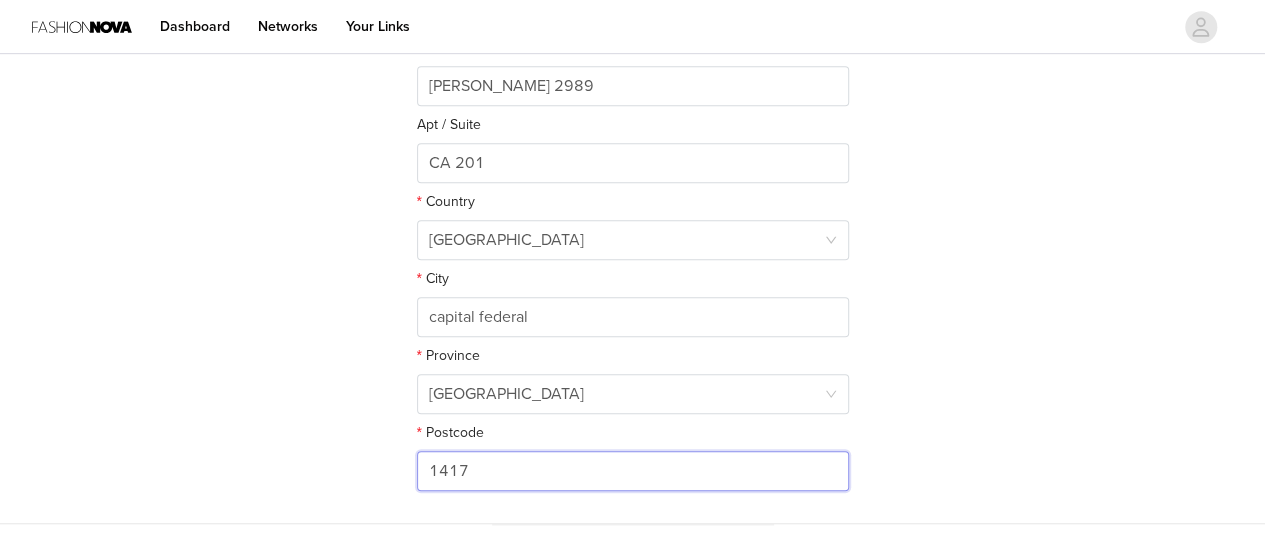 click on "1417" at bounding box center [633, 471] 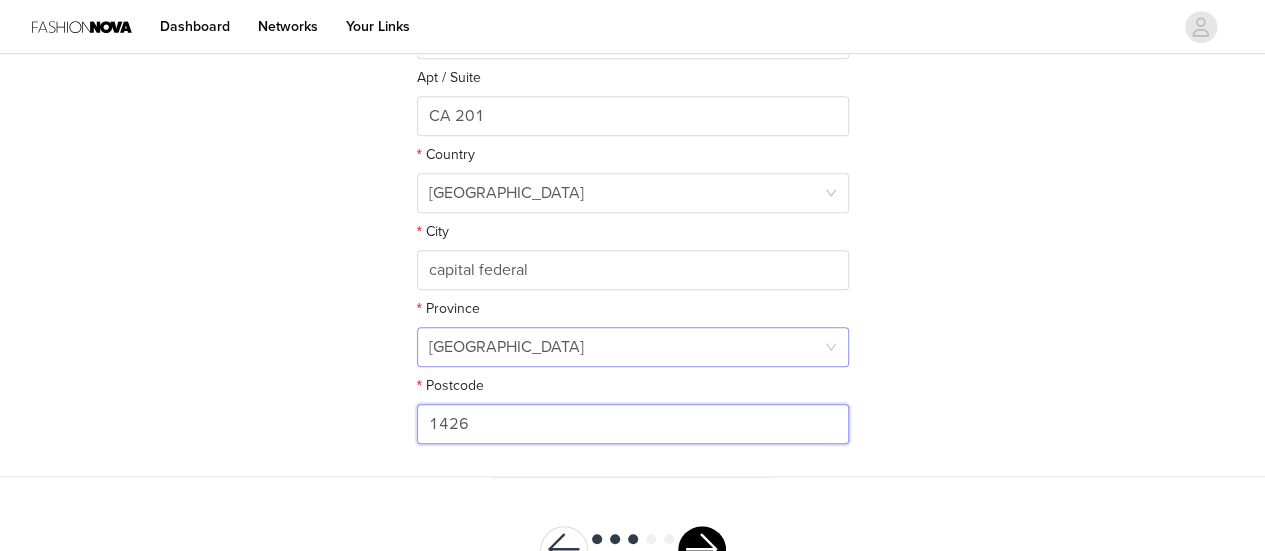 scroll, scrollTop: 685, scrollLeft: 0, axis: vertical 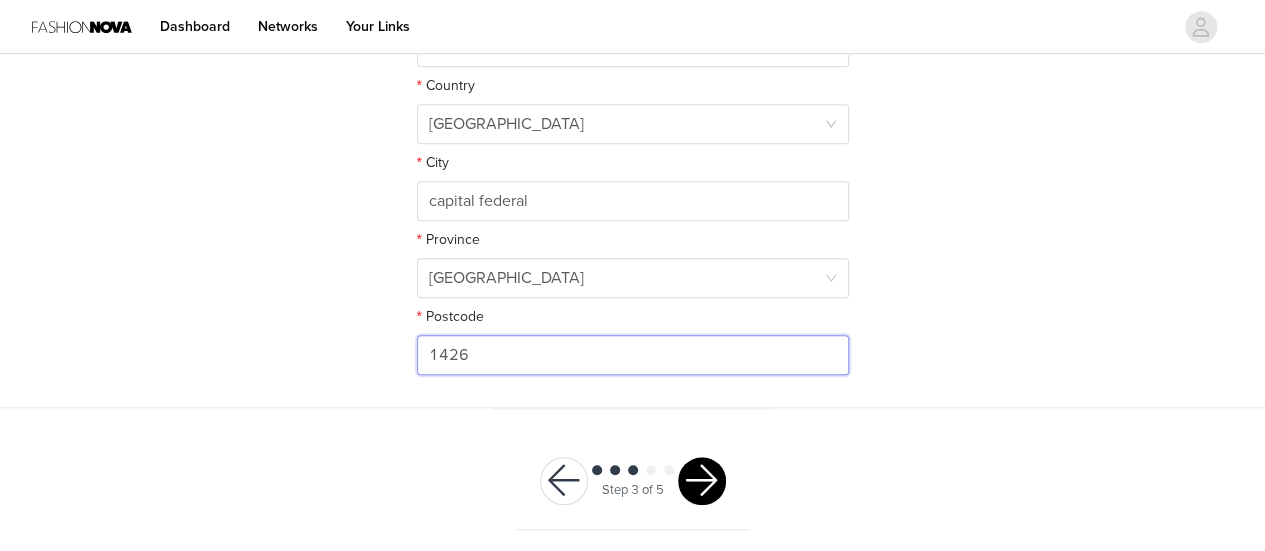 type on "1426" 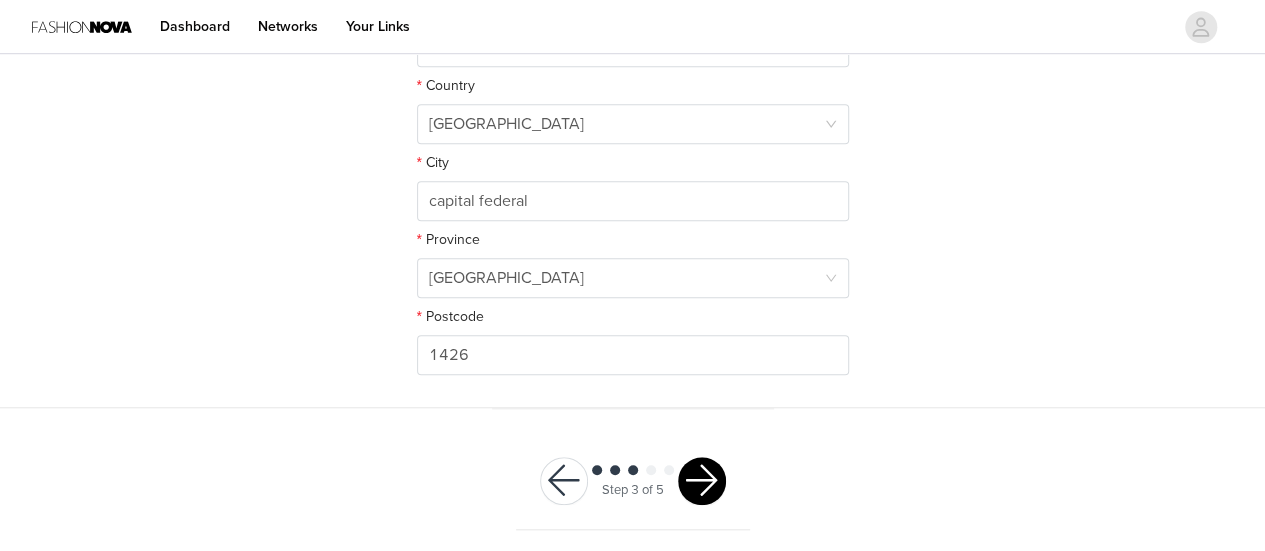 click at bounding box center (702, 481) 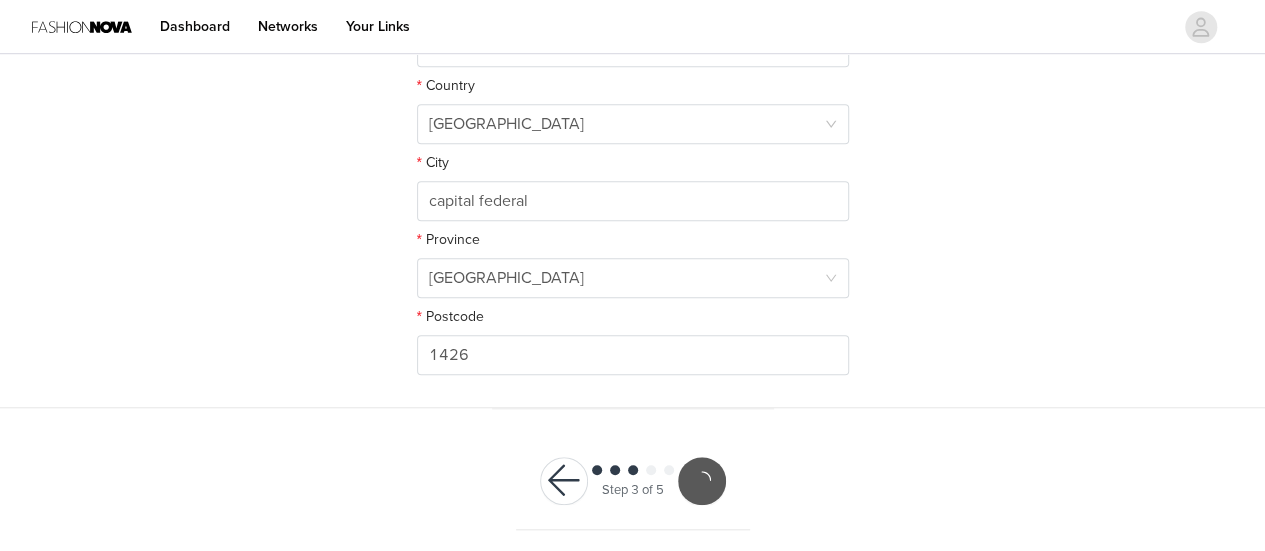 scroll, scrollTop: 611, scrollLeft: 0, axis: vertical 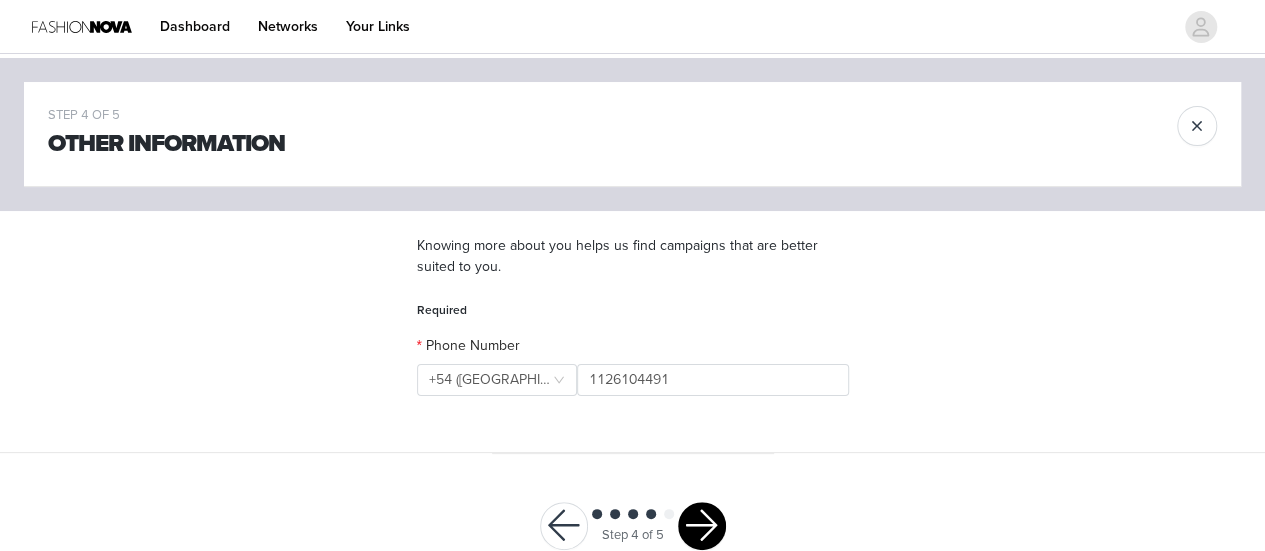 click at bounding box center [702, 526] 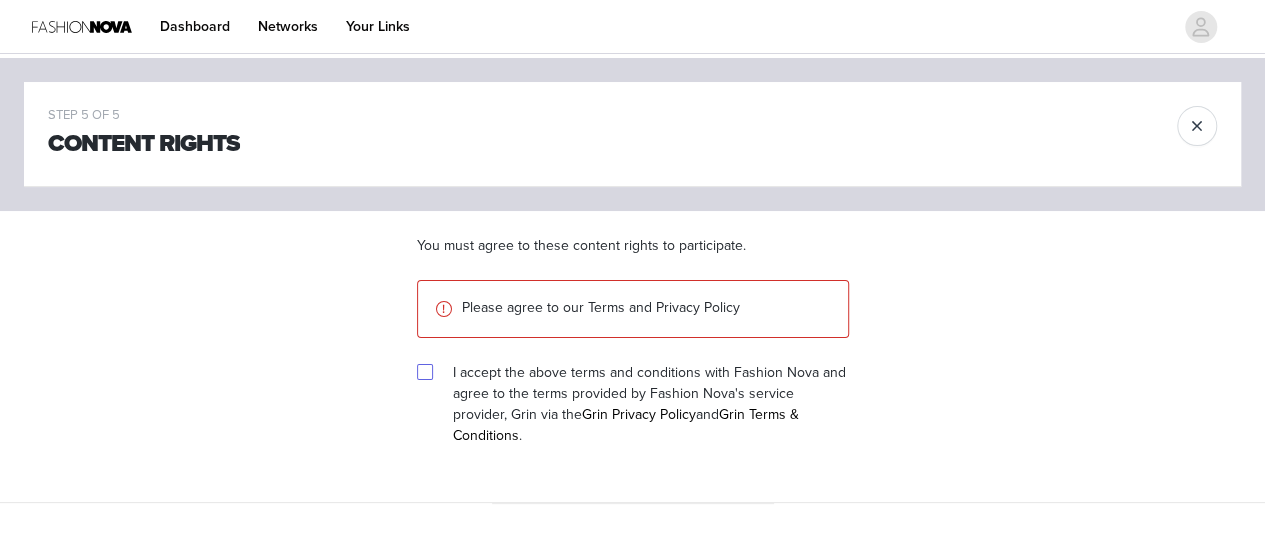 click at bounding box center [424, 371] 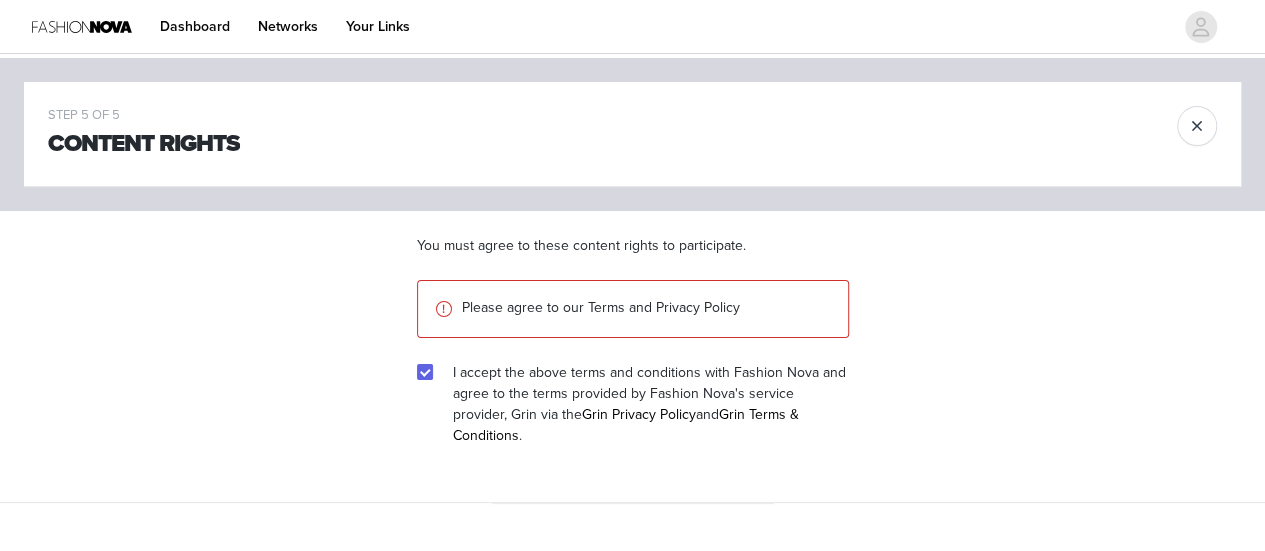 scroll, scrollTop: 74, scrollLeft: 0, axis: vertical 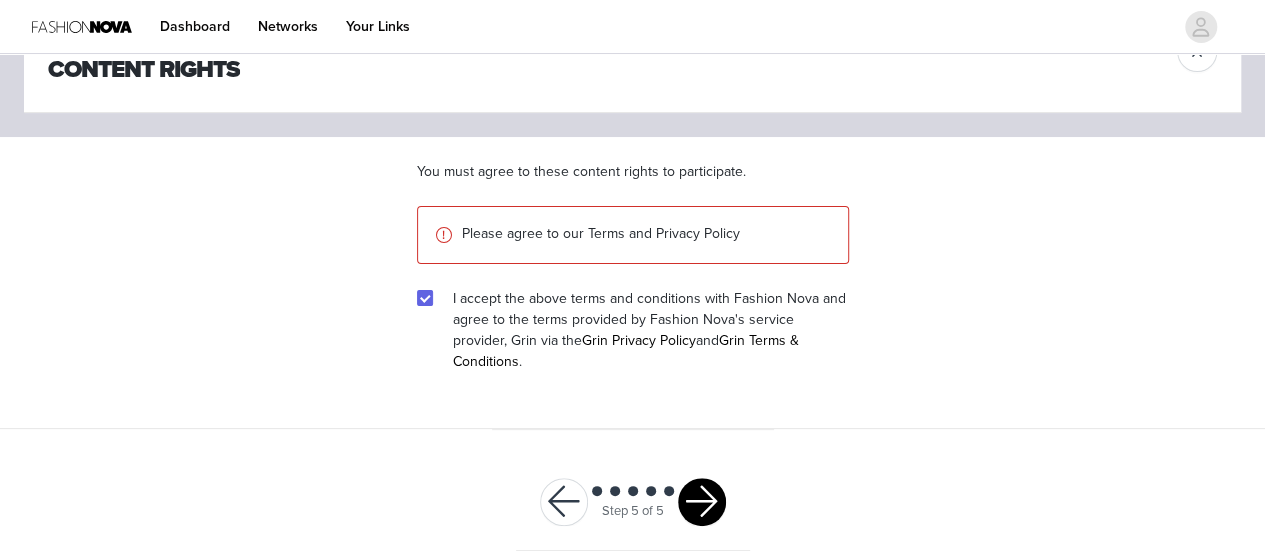 click at bounding box center [702, 502] 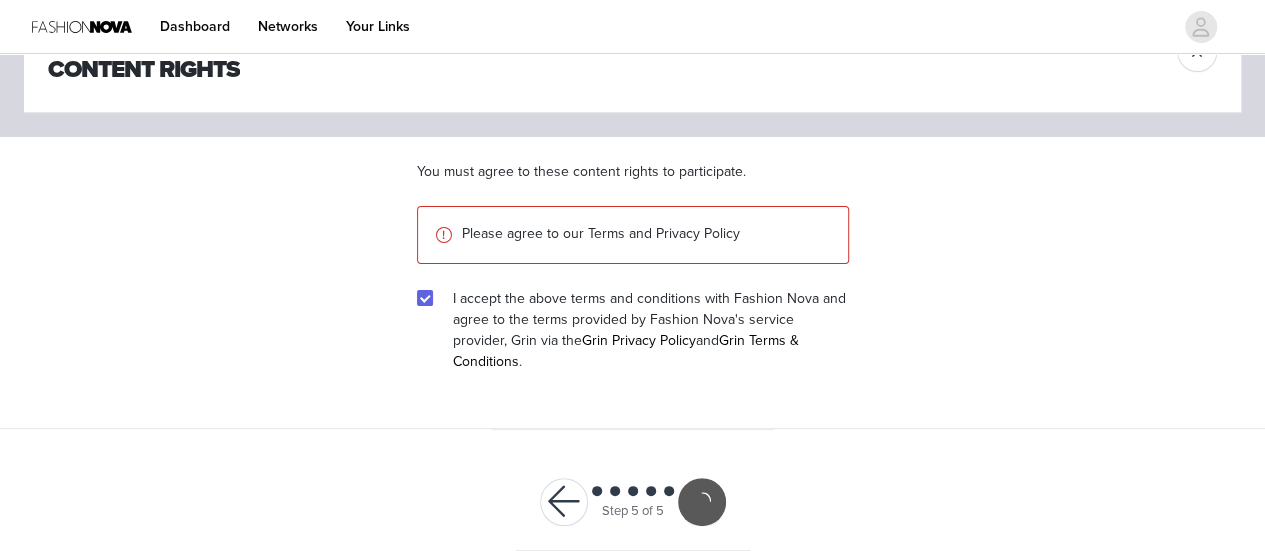 scroll, scrollTop: 0, scrollLeft: 0, axis: both 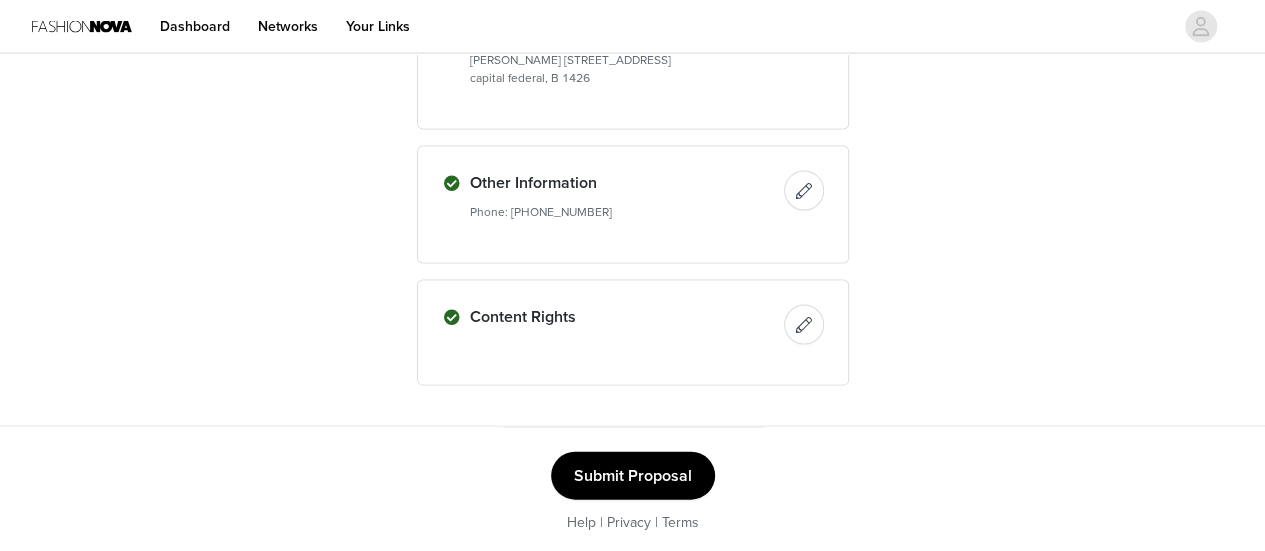 click on "Submit Proposal" at bounding box center (633, 476) 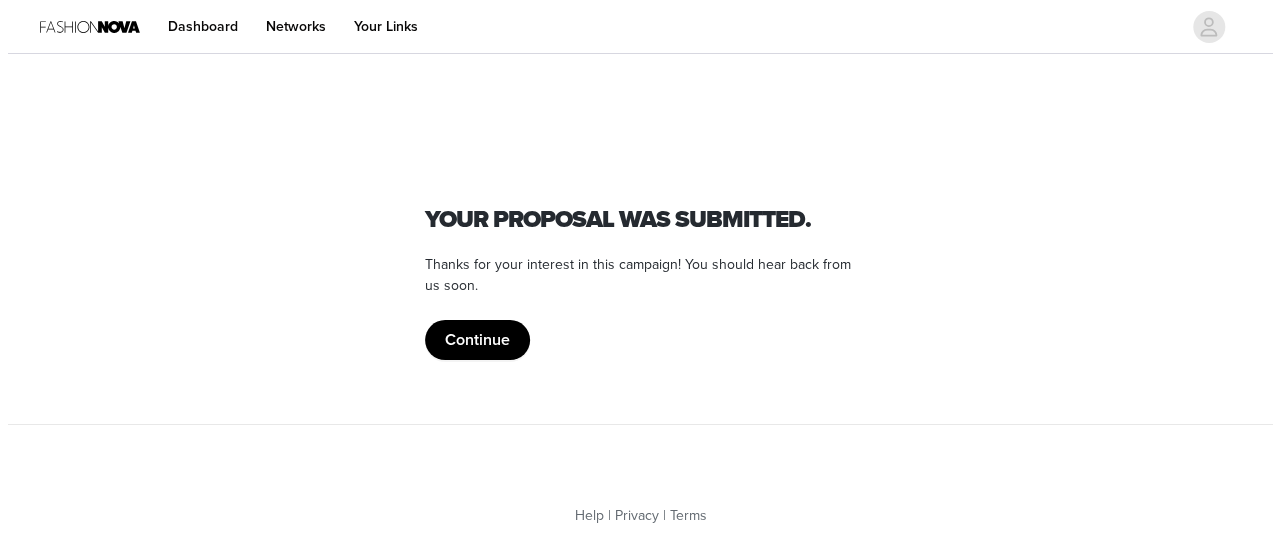 scroll, scrollTop: 0, scrollLeft: 0, axis: both 